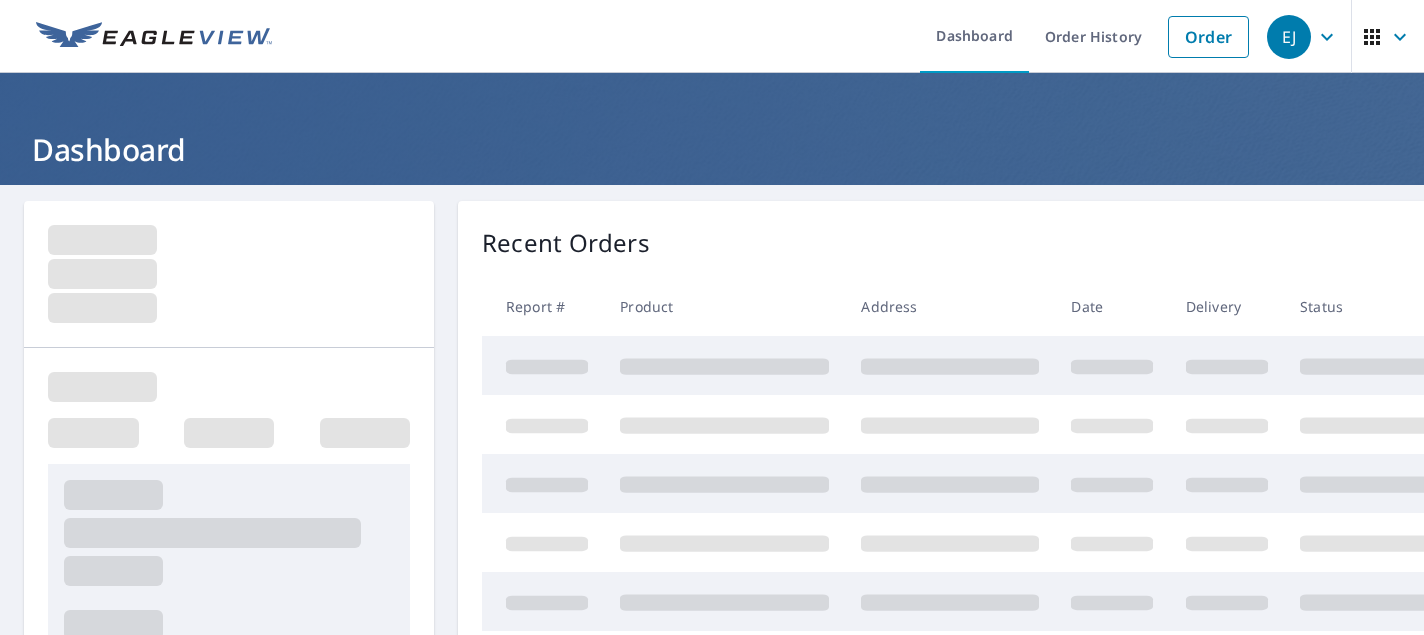 scroll, scrollTop: 0, scrollLeft: 0, axis: both 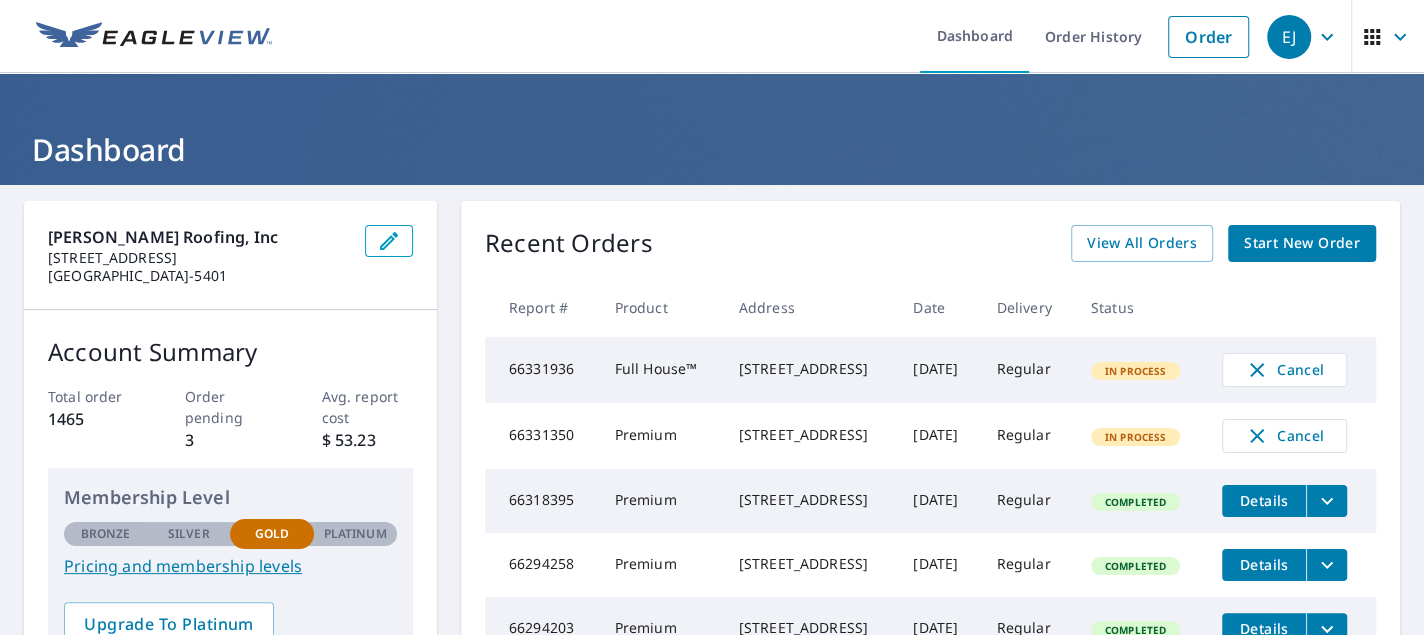 click 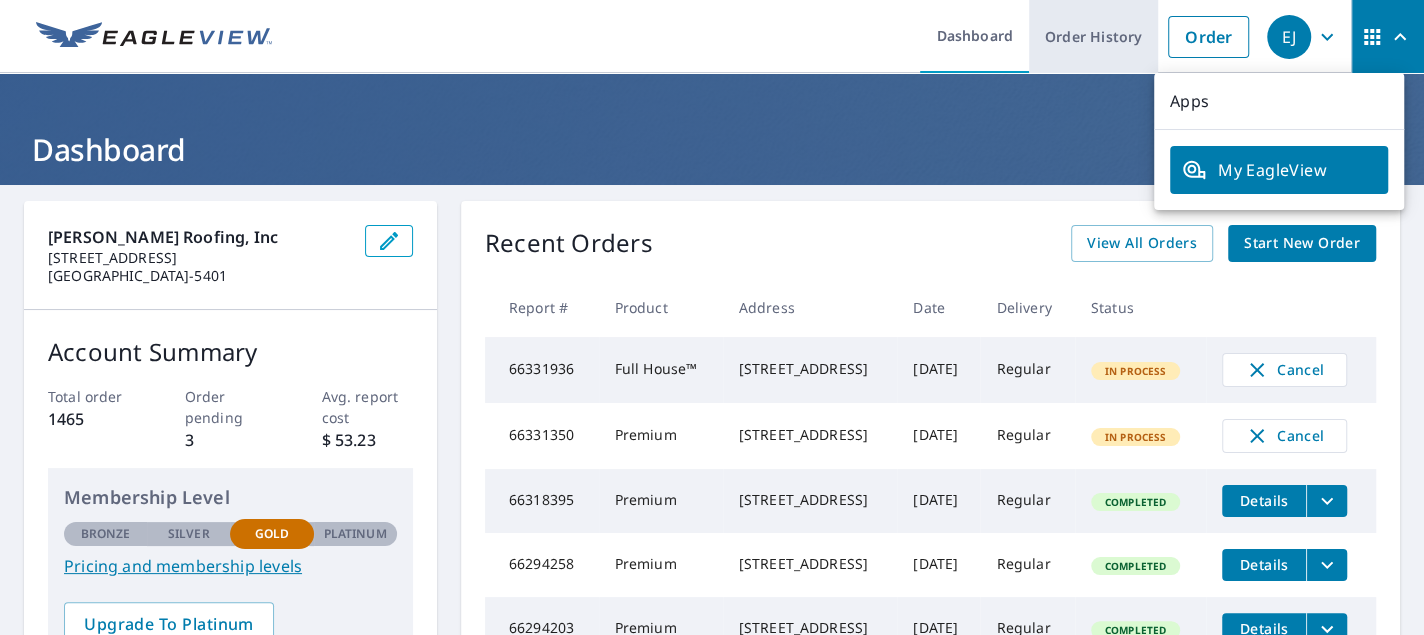 click on "Order History" at bounding box center [1093, 36] 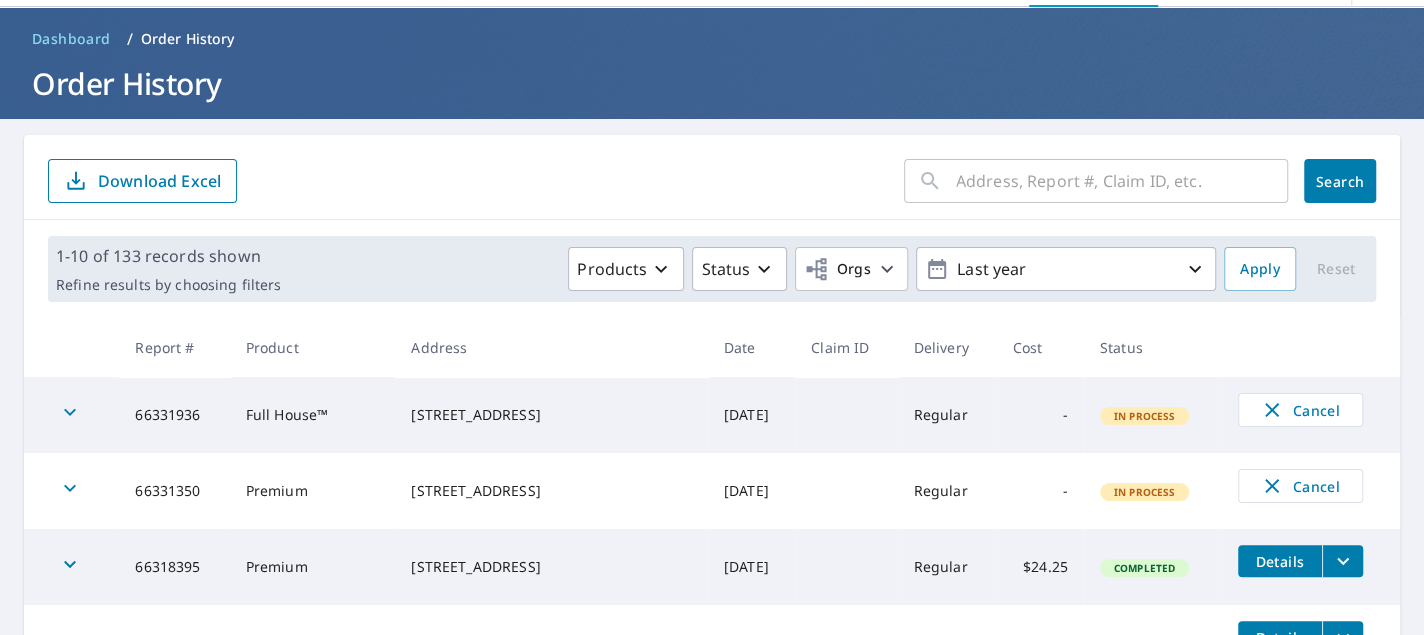 scroll, scrollTop: 100, scrollLeft: 0, axis: vertical 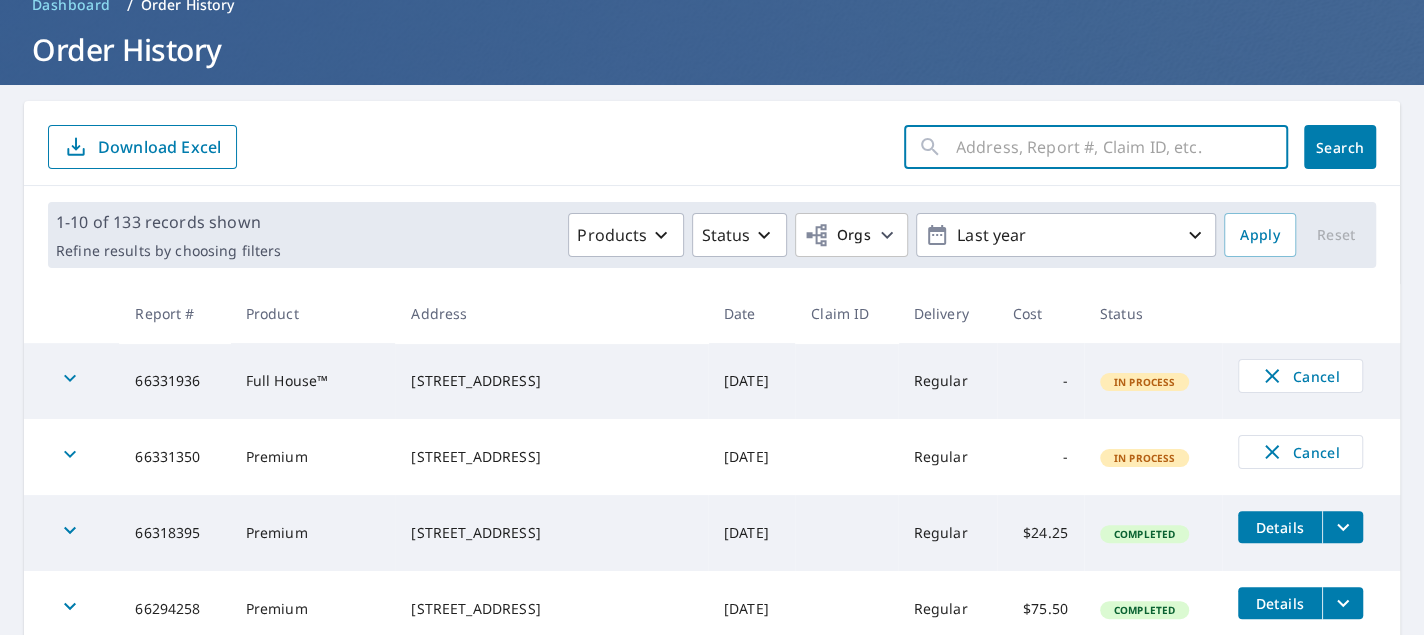 click at bounding box center [1122, 147] 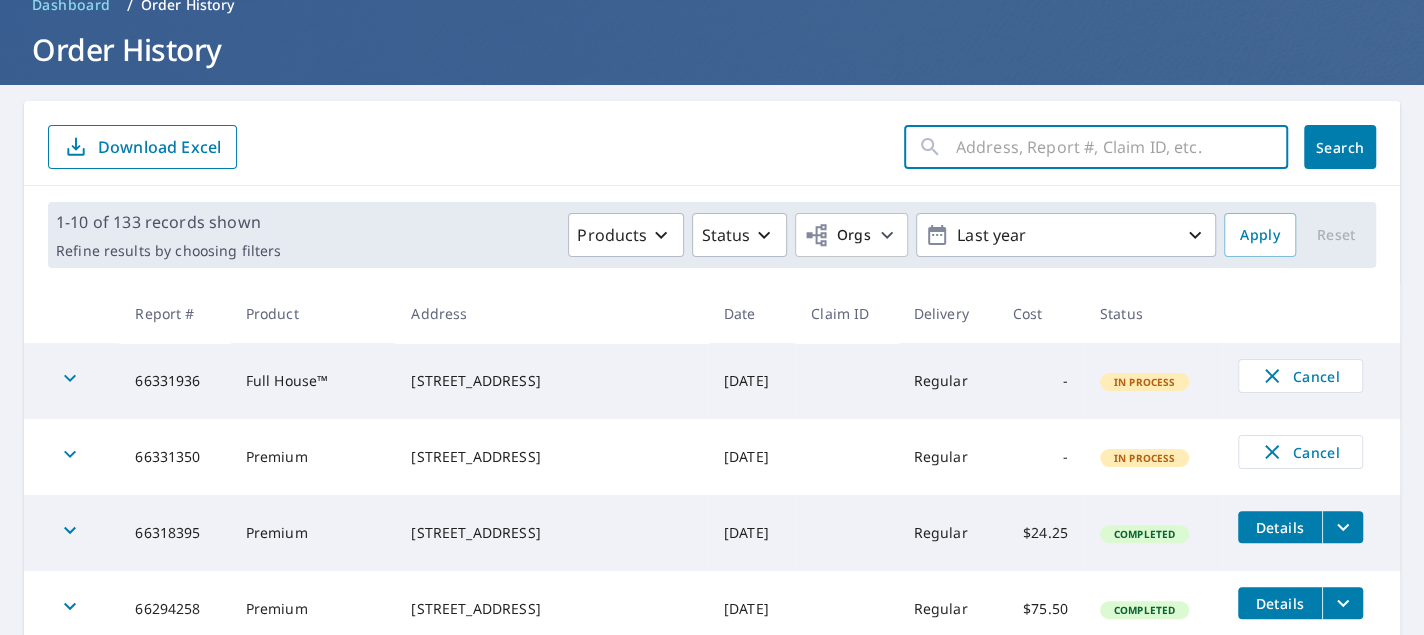 click at bounding box center [1122, 147] 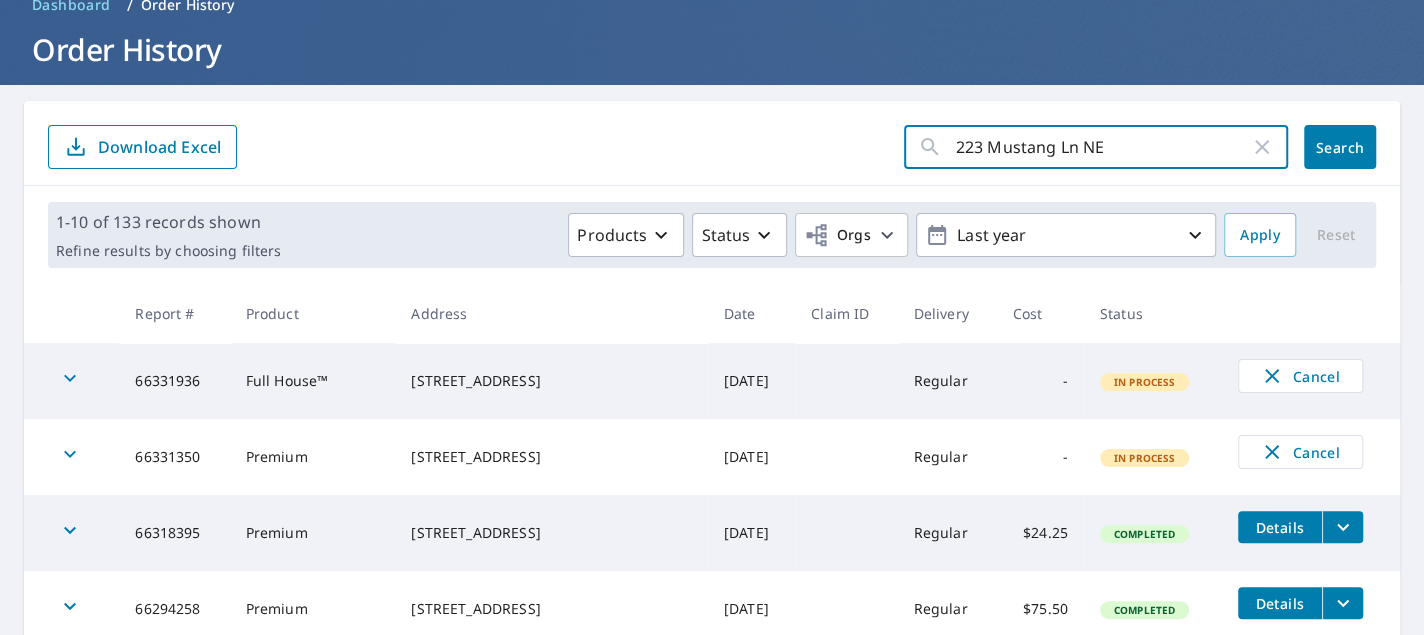 type on "223 Mustang Ln NE" 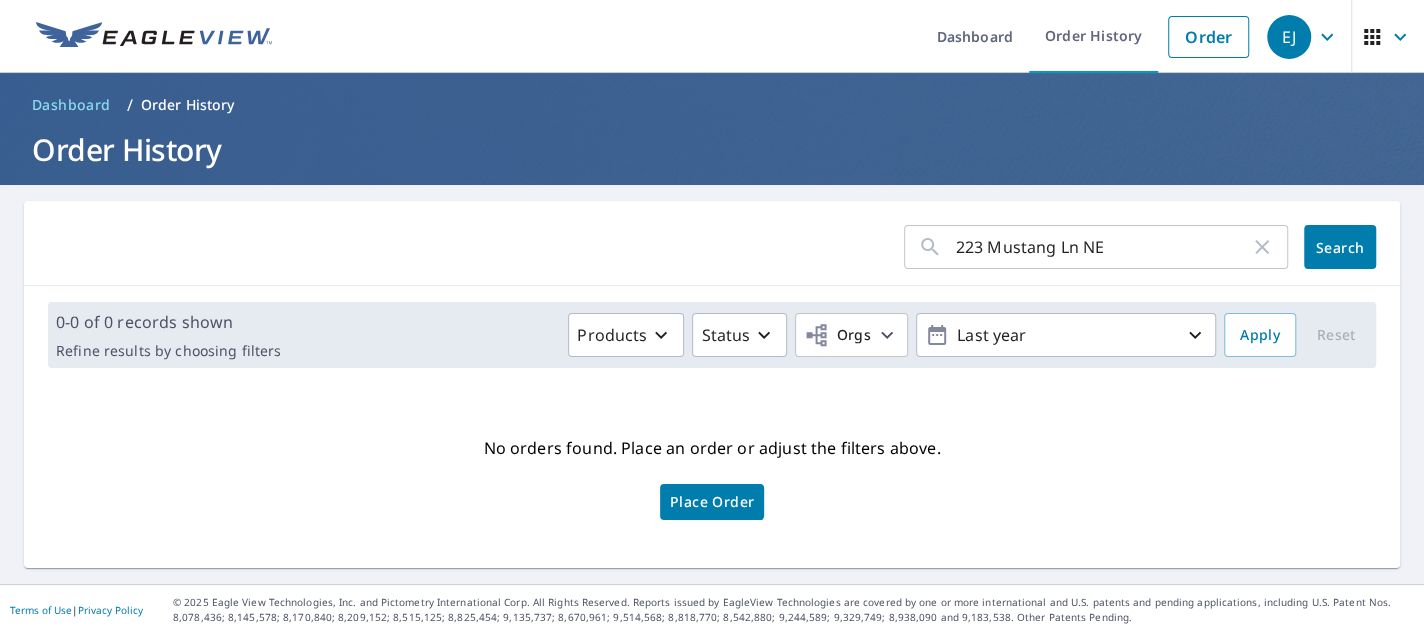 scroll, scrollTop: 0, scrollLeft: 0, axis: both 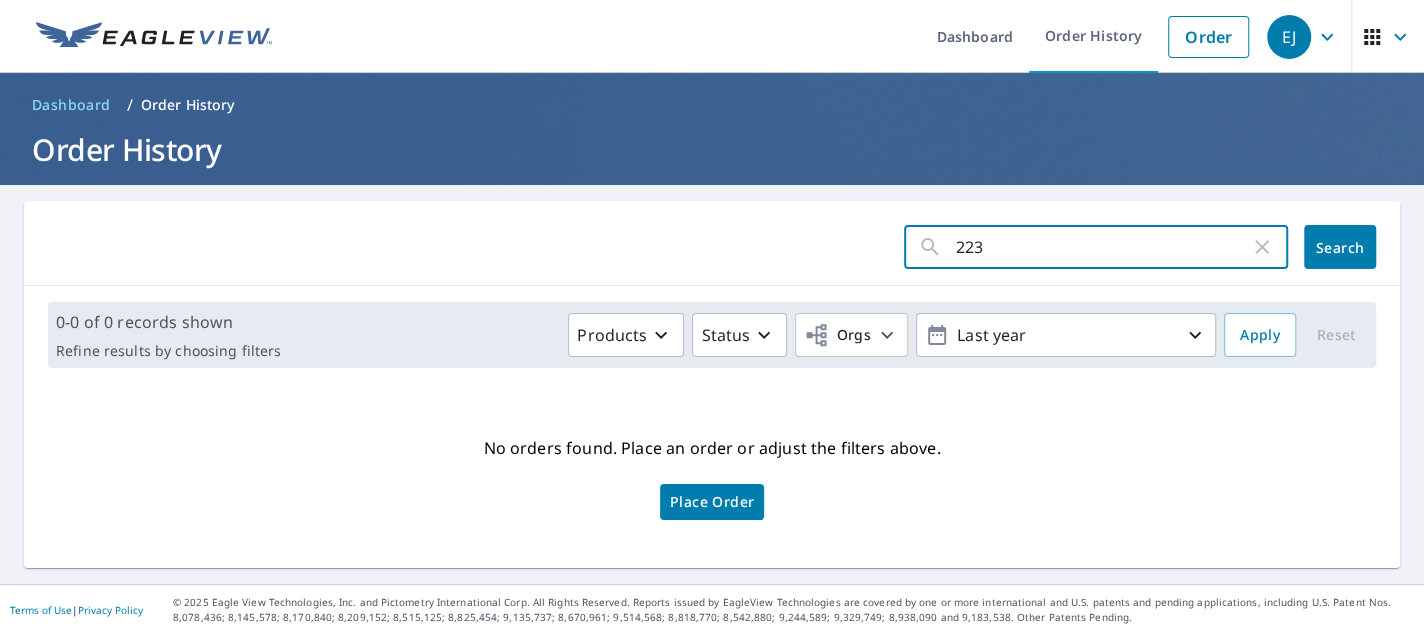 type on "223" 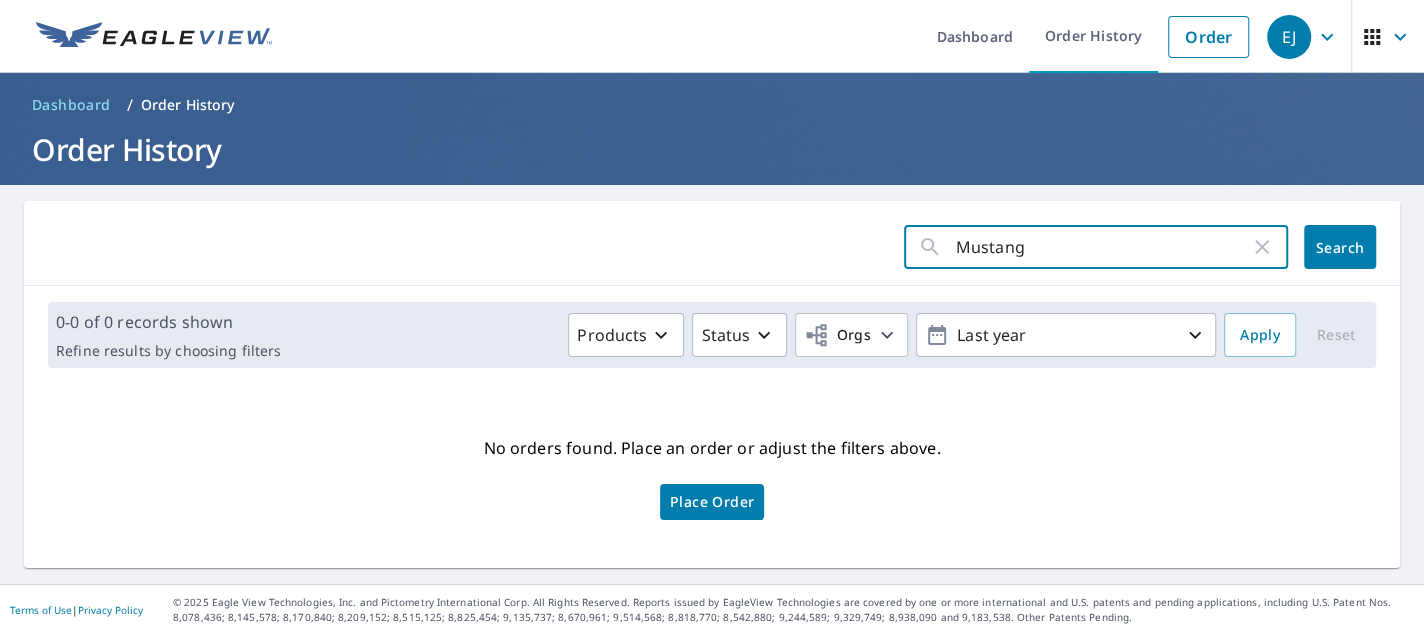 type on "Mustang" 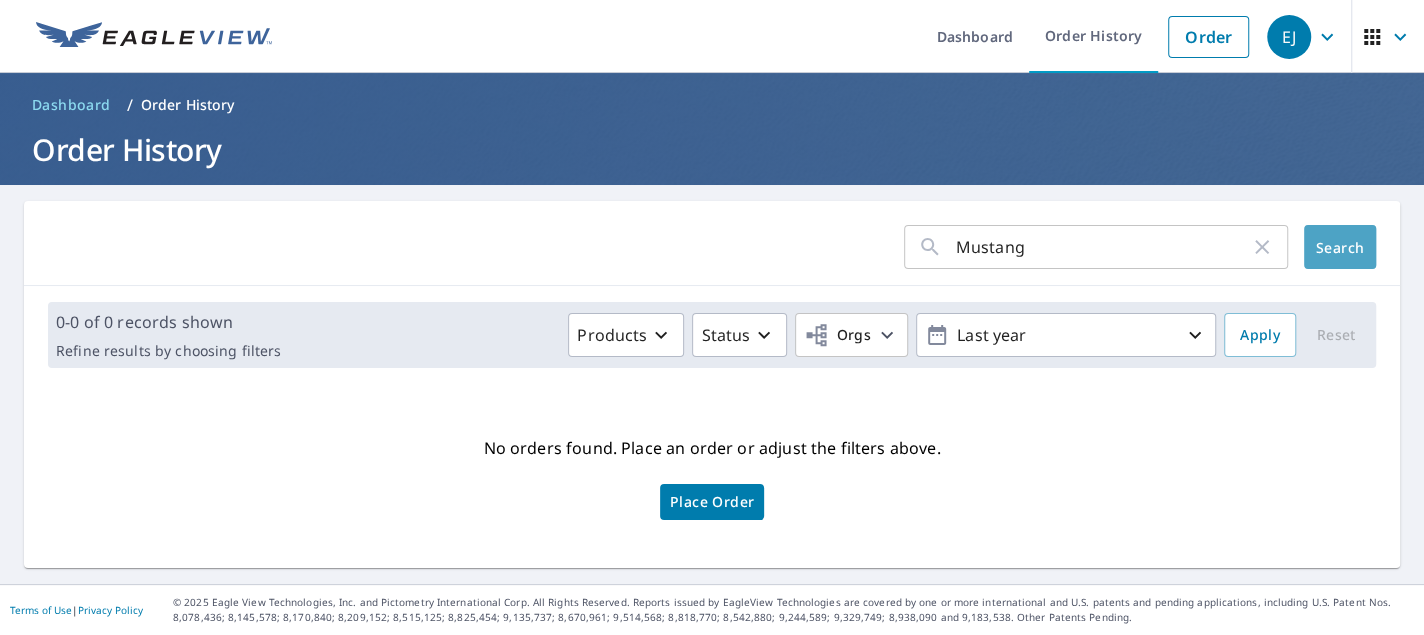 click on "Search" at bounding box center (1340, 247) 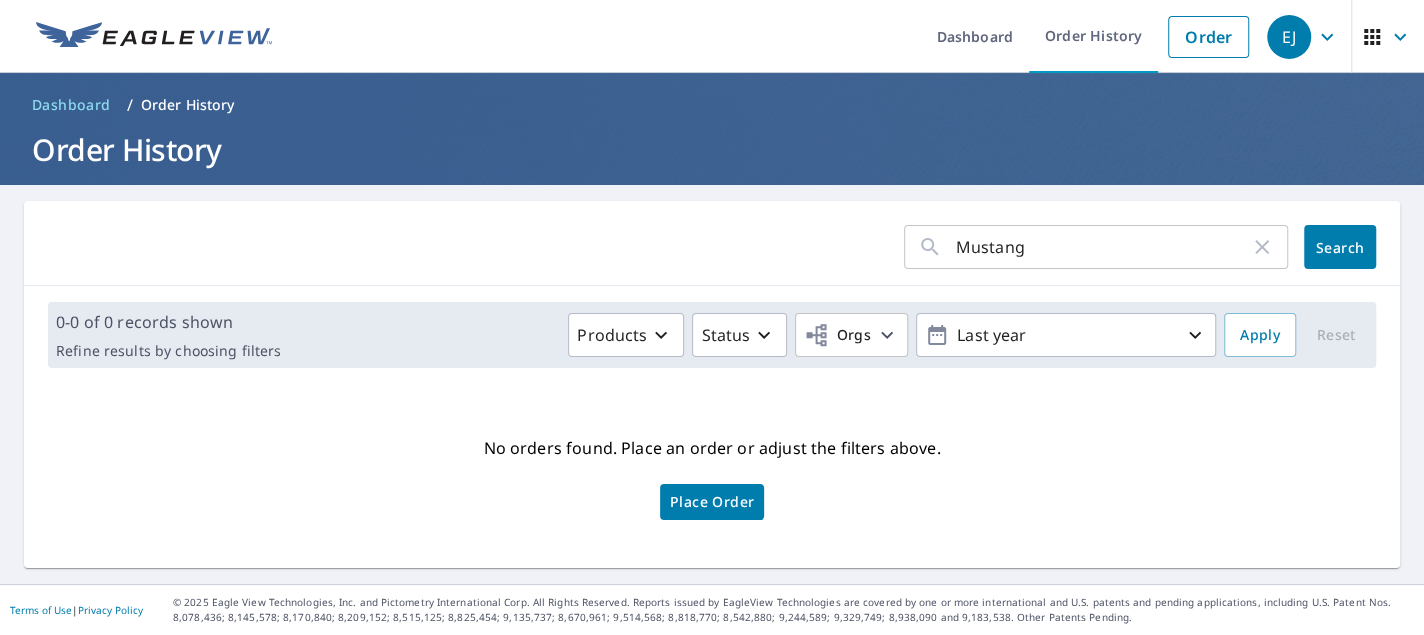 click on "Dashboard" at bounding box center (71, 105) 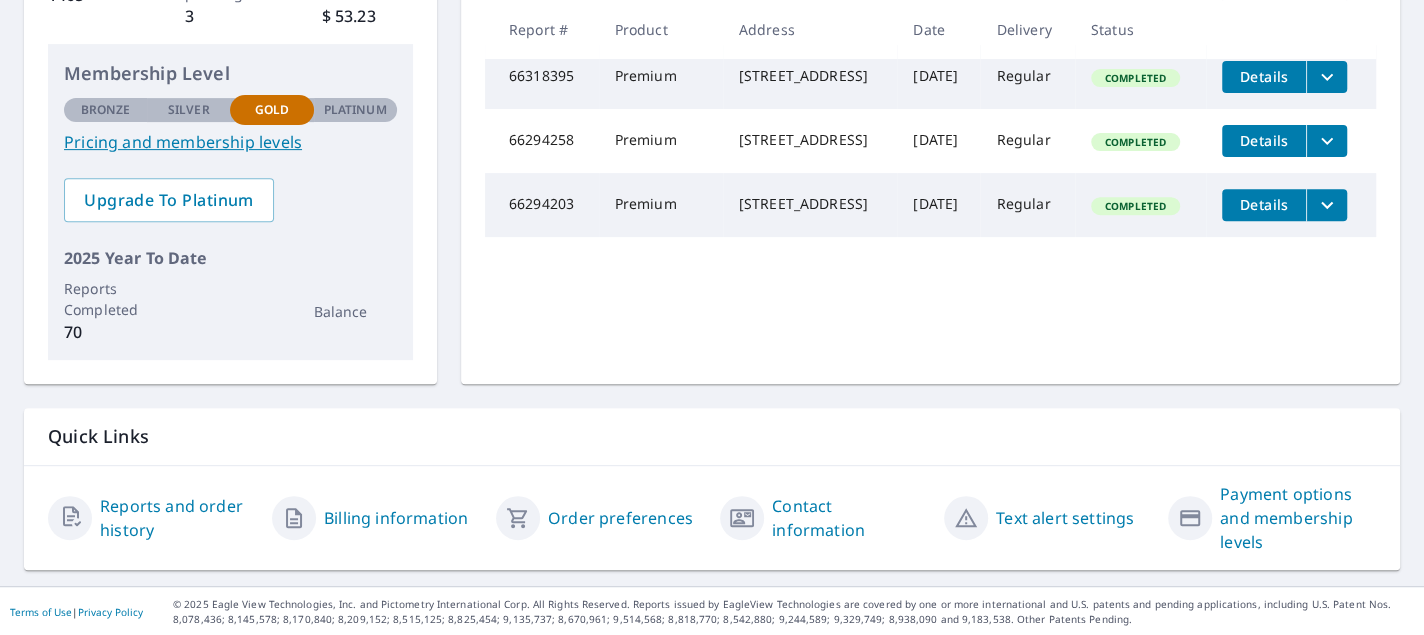 scroll, scrollTop: 0, scrollLeft: 0, axis: both 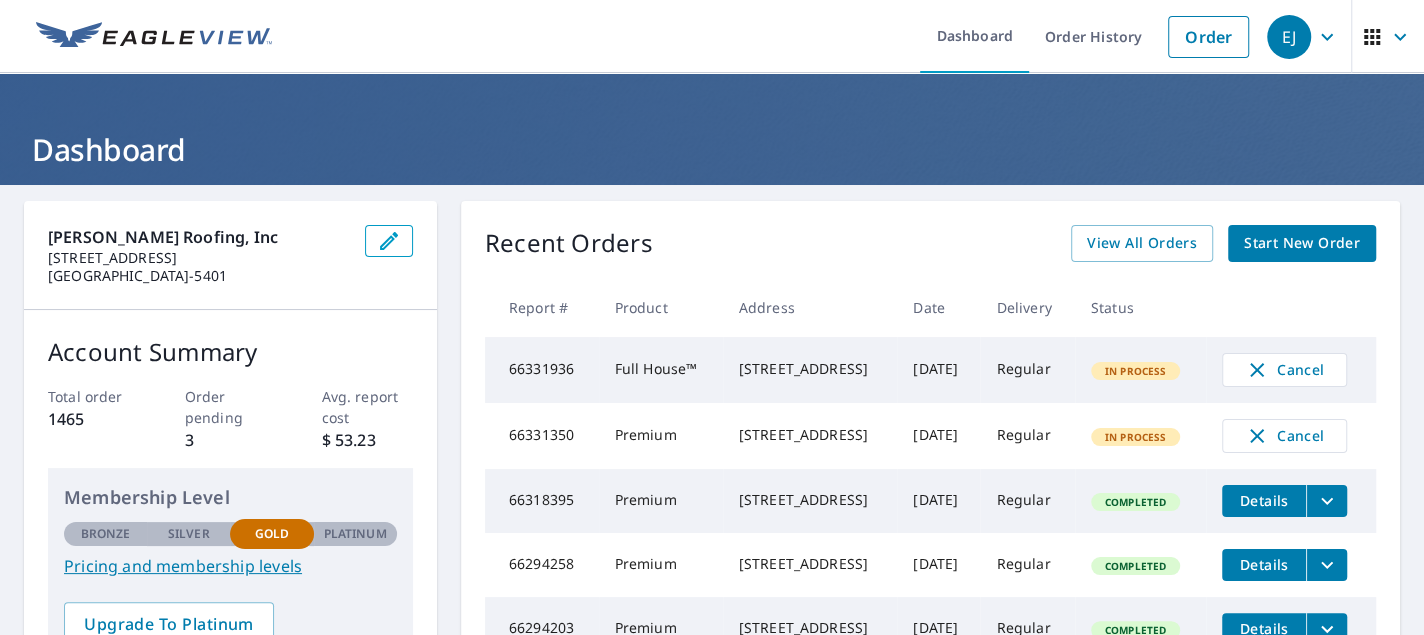 click on "Start New Order" at bounding box center (1302, 243) 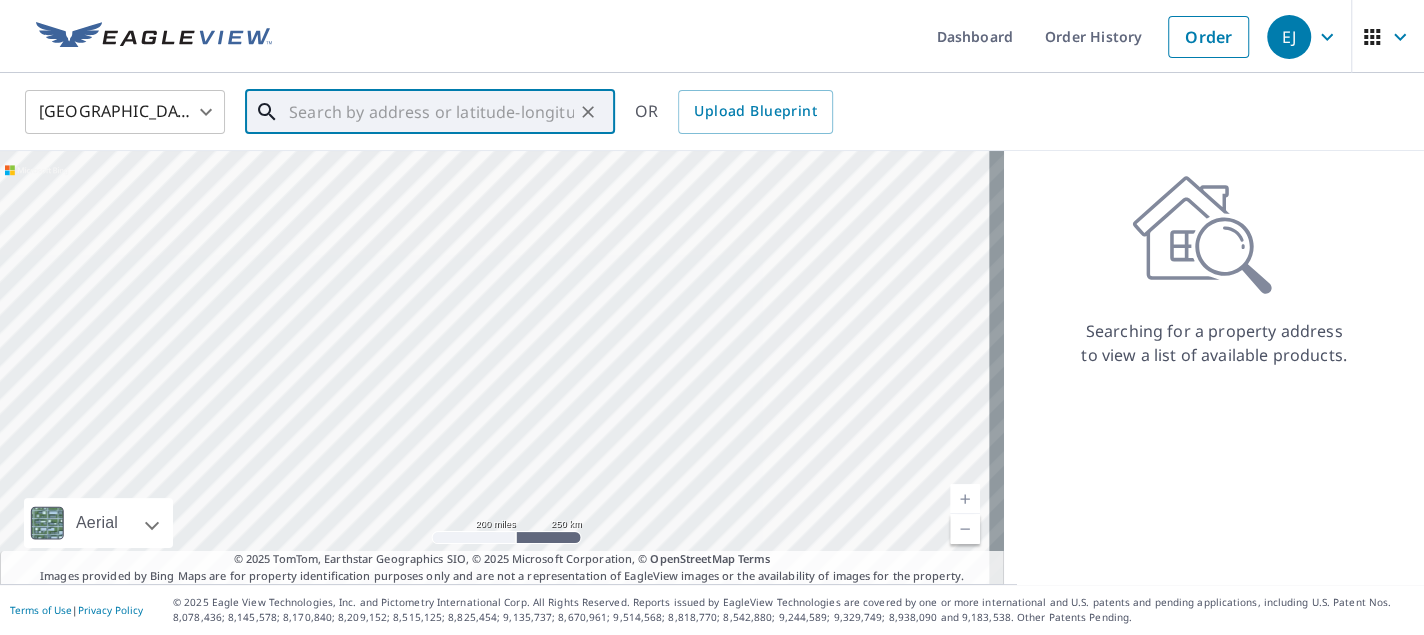 click at bounding box center (431, 112) 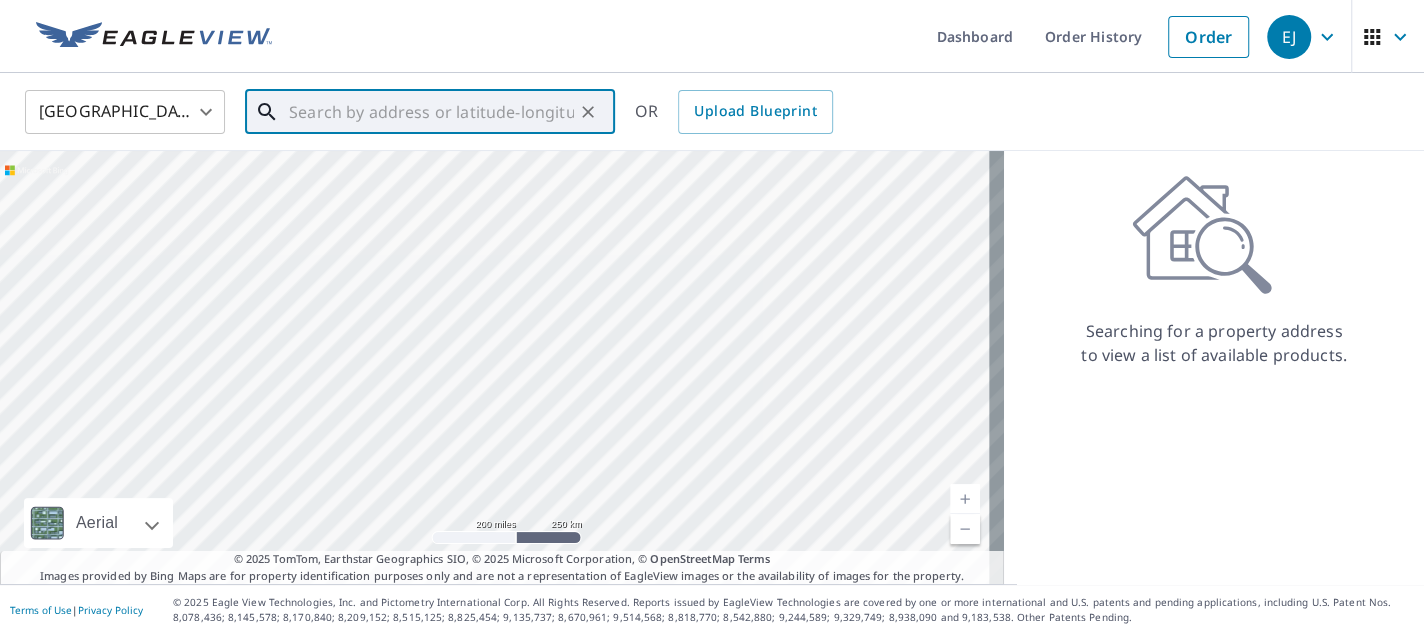 click at bounding box center [431, 112] 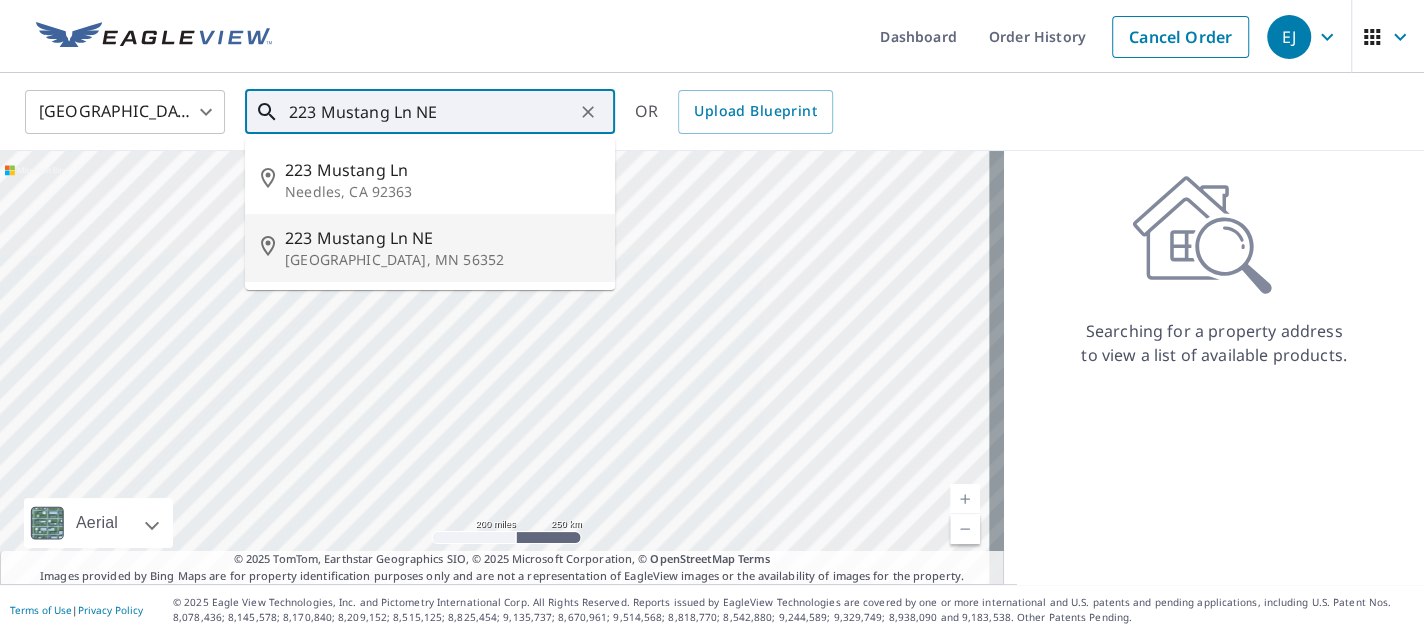 click on "223 Mustang Ln NE" at bounding box center (442, 238) 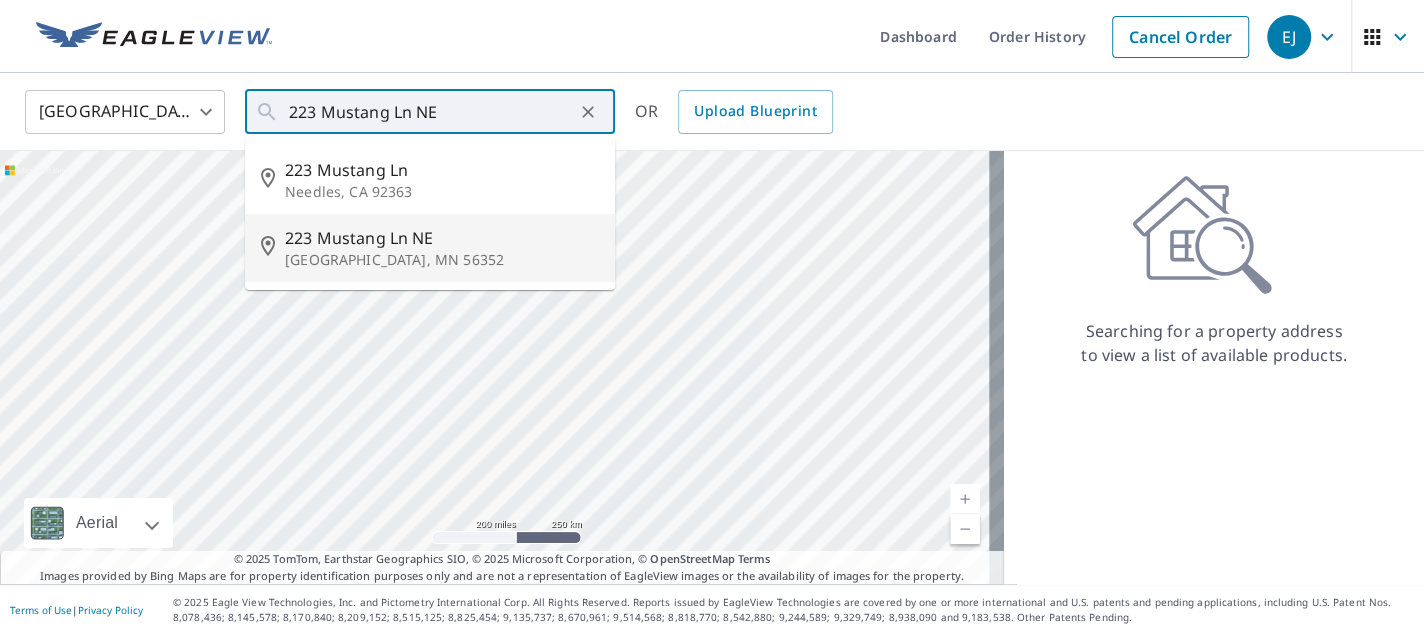 type on "[STREET_ADDRESS]" 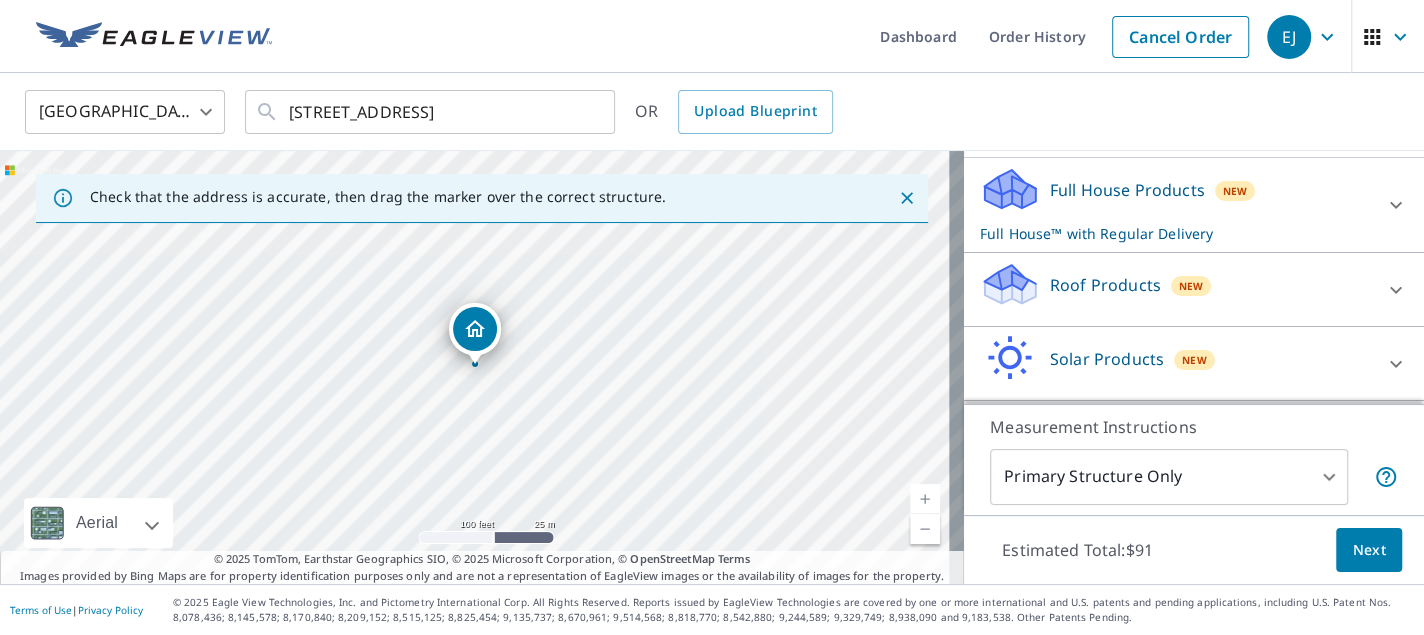 scroll, scrollTop: 268, scrollLeft: 0, axis: vertical 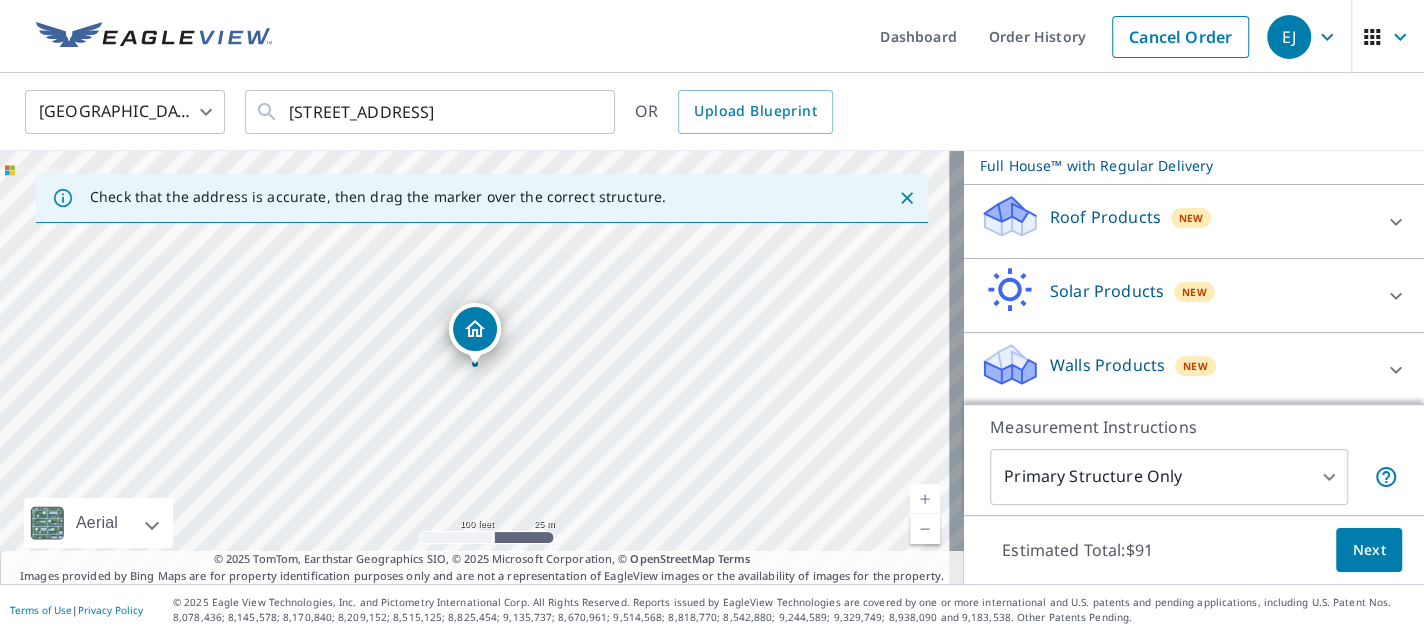click on "Next" at bounding box center (1369, 550) 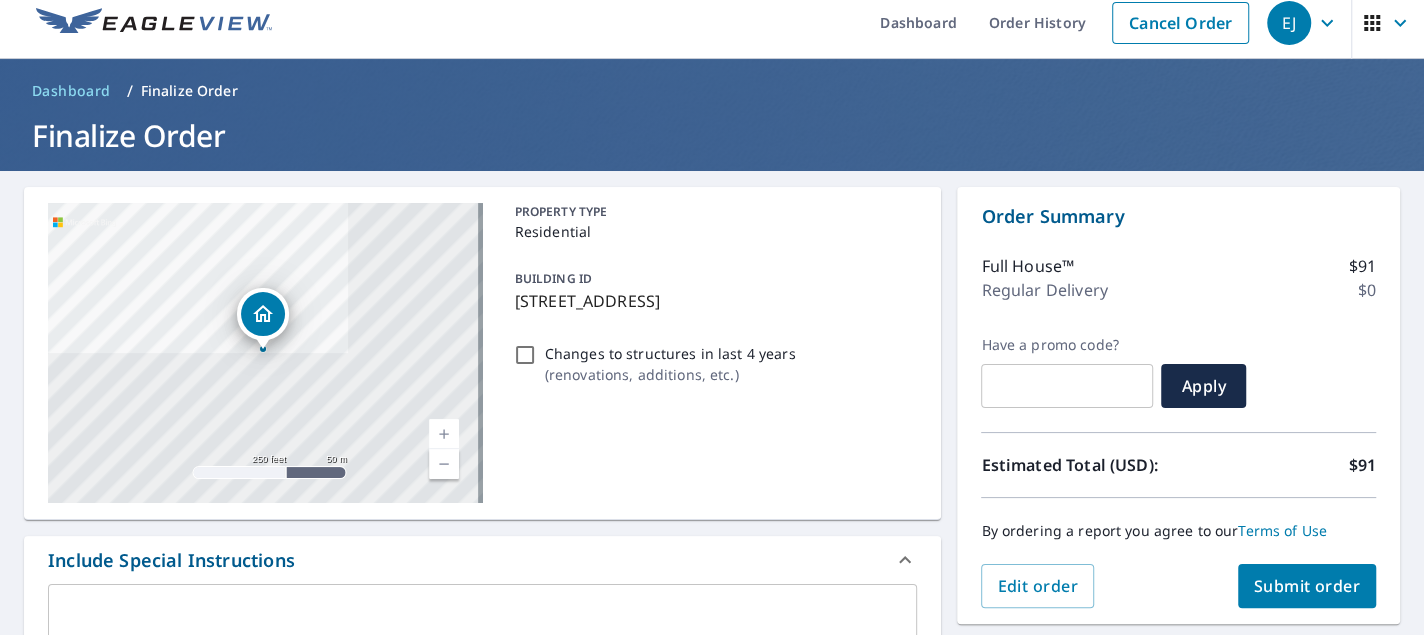 scroll, scrollTop: 0, scrollLeft: 0, axis: both 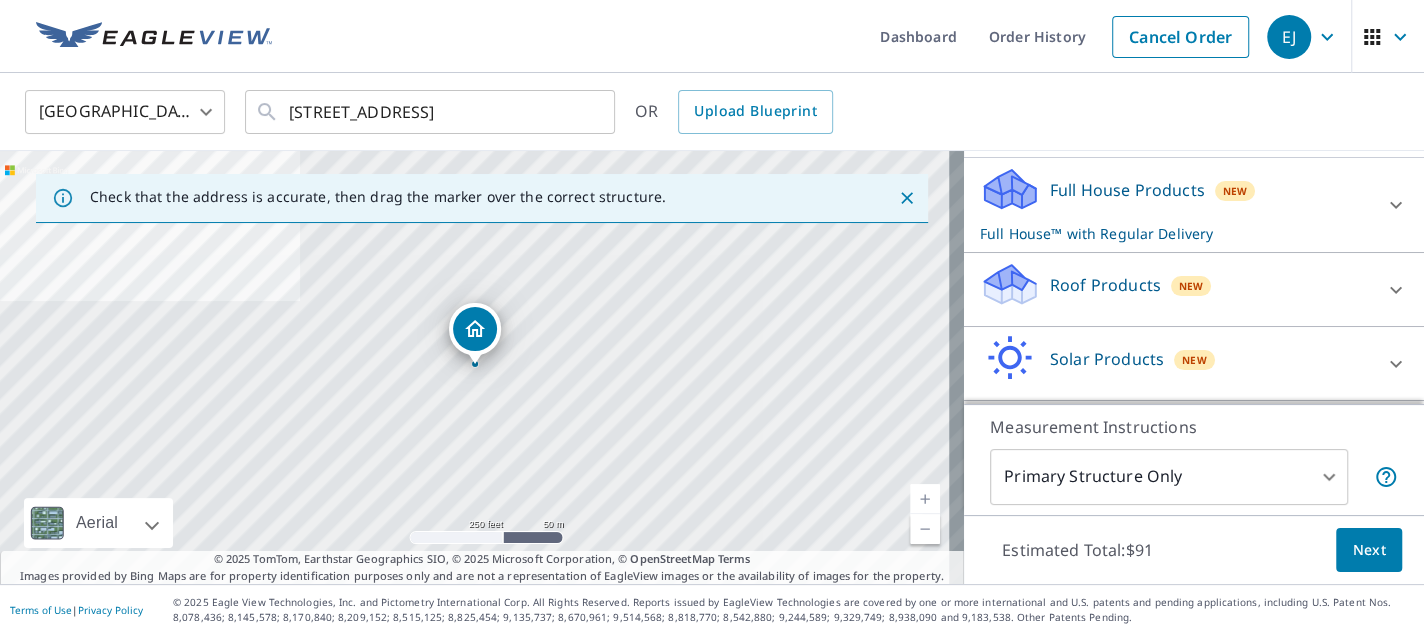 click on "Roof Products New" at bounding box center [1176, 289] 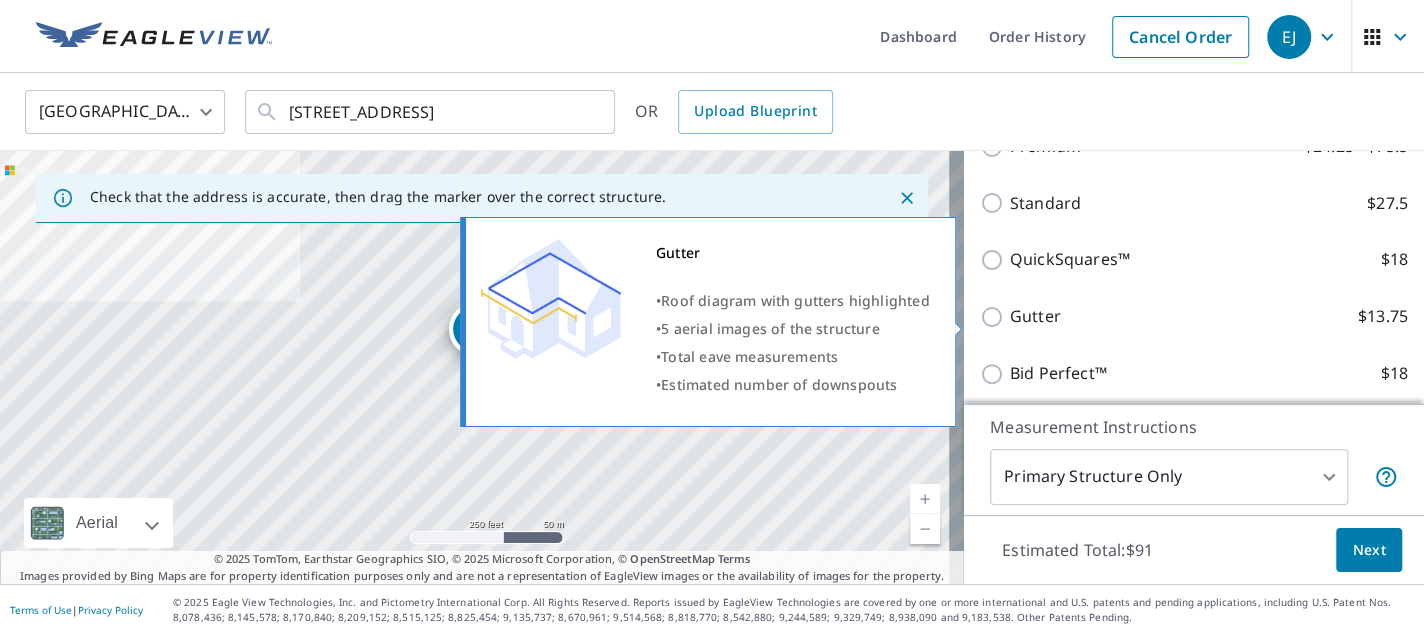 scroll, scrollTop: 300, scrollLeft: 0, axis: vertical 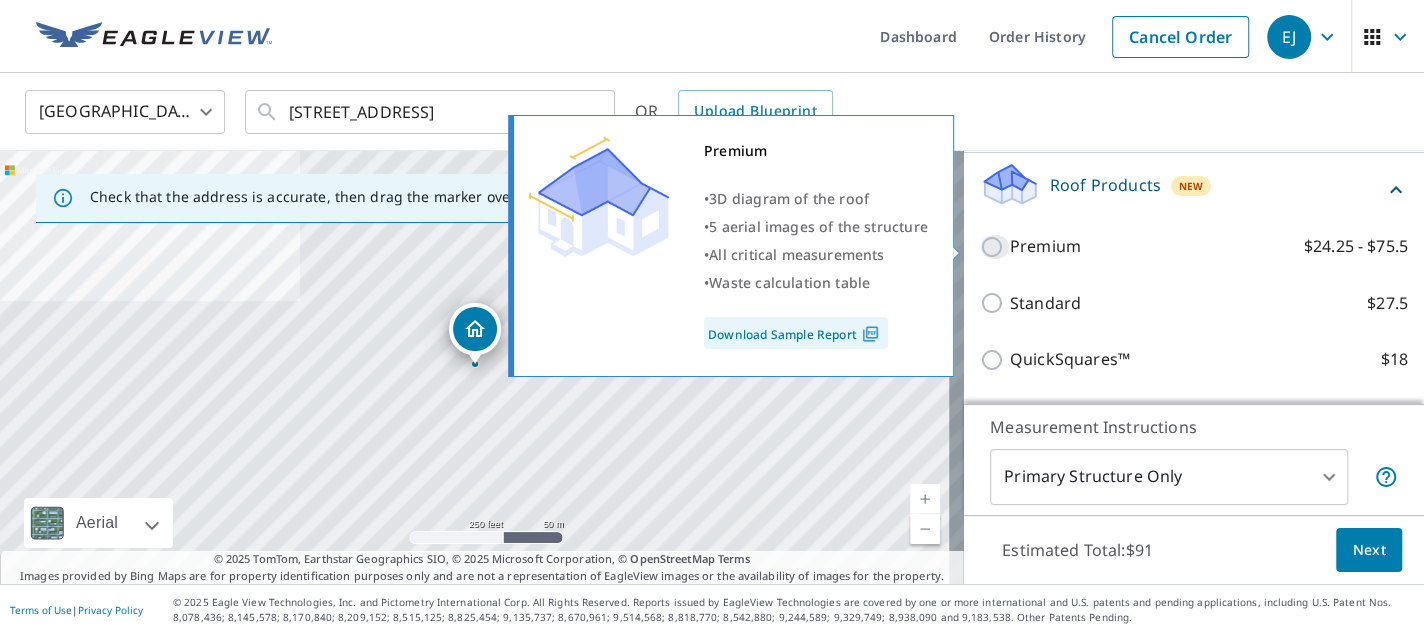 click on "Premium $24.25 - $75.5" at bounding box center (995, 247) 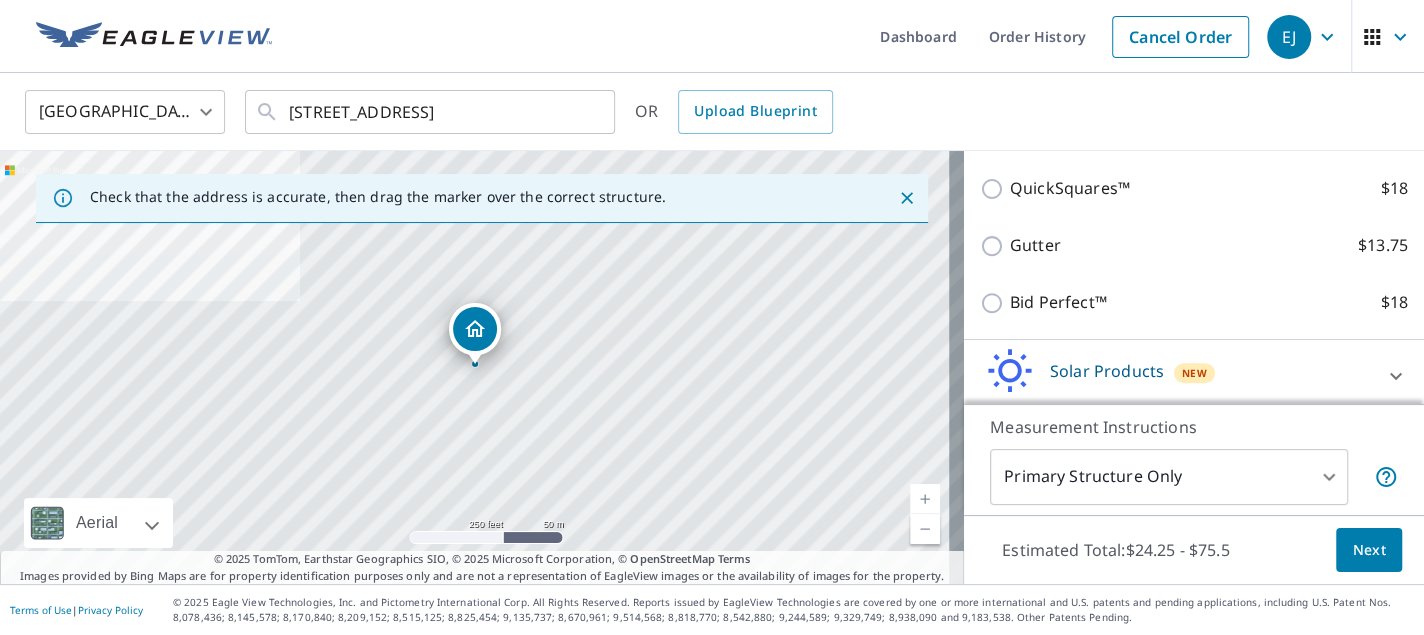 scroll, scrollTop: 596, scrollLeft: 0, axis: vertical 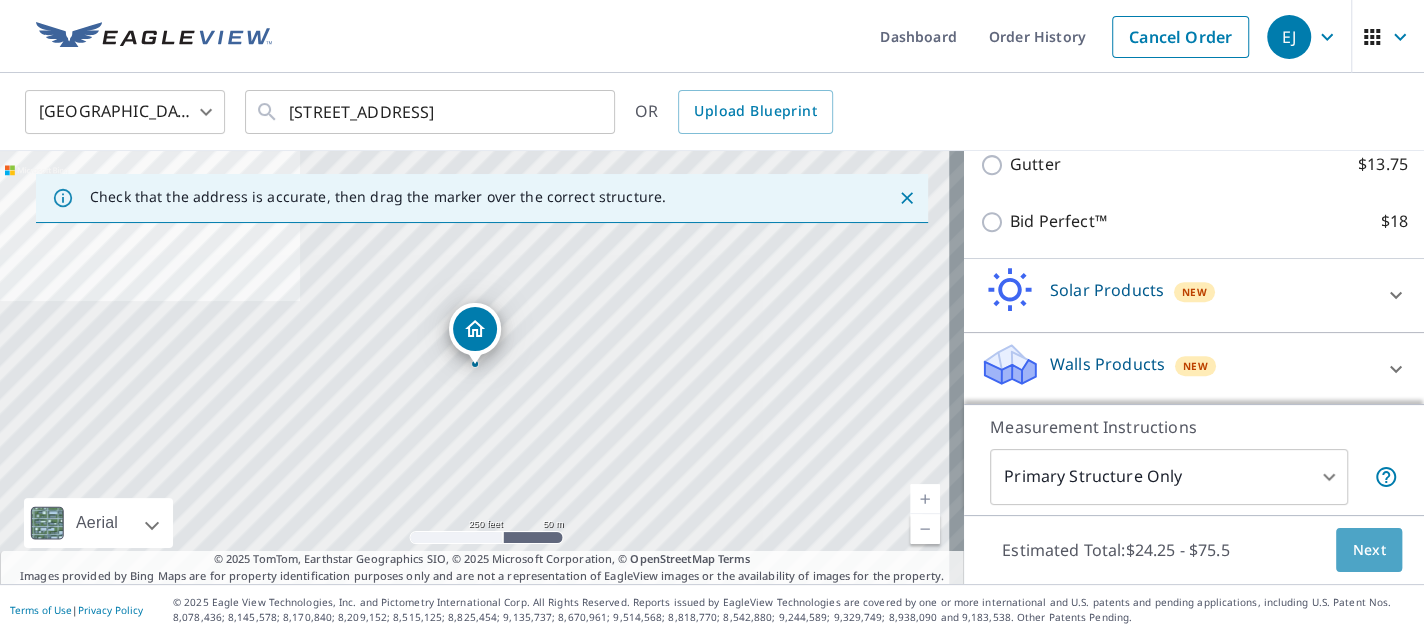 click on "Next" at bounding box center [1369, 550] 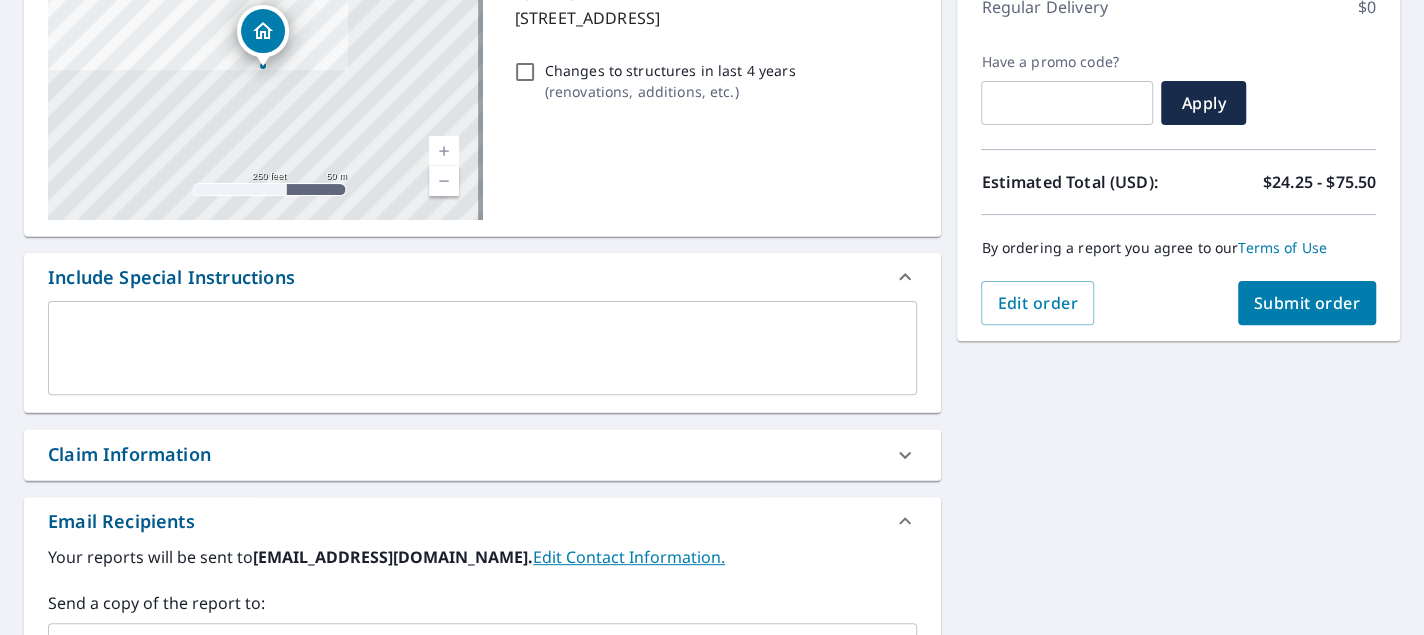 scroll, scrollTop: 300, scrollLeft: 0, axis: vertical 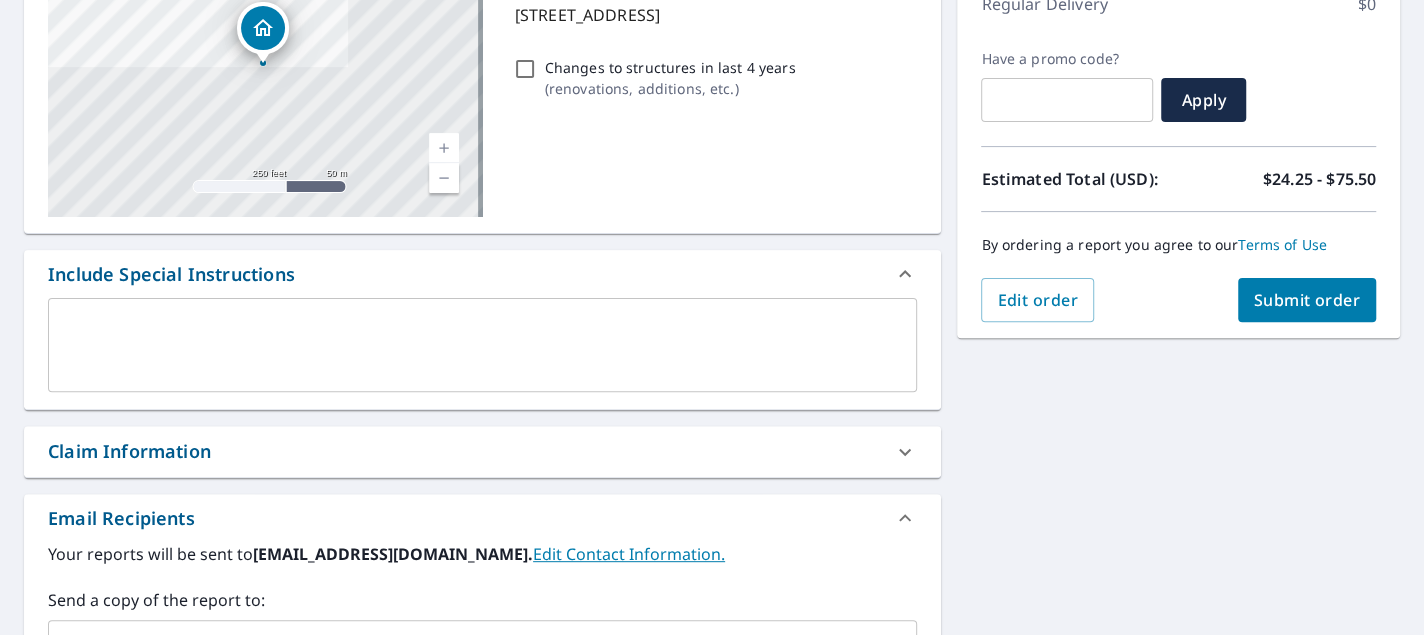 click 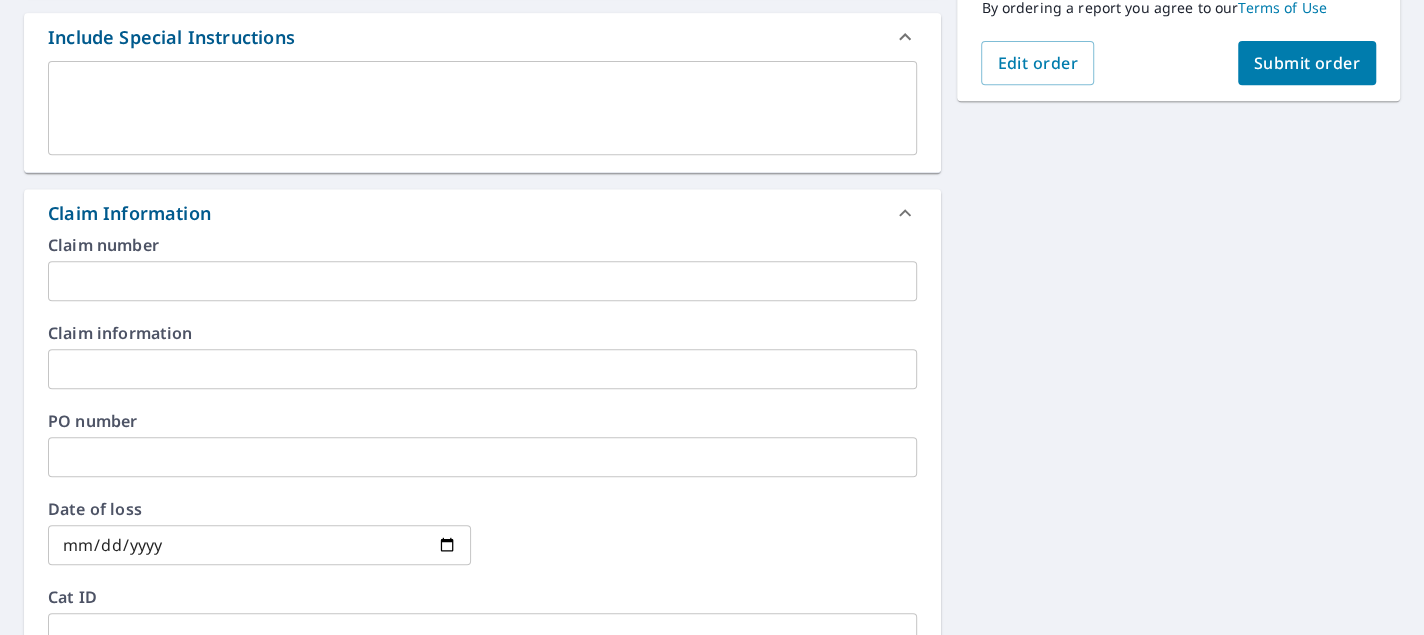 scroll, scrollTop: 600, scrollLeft: 0, axis: vertical 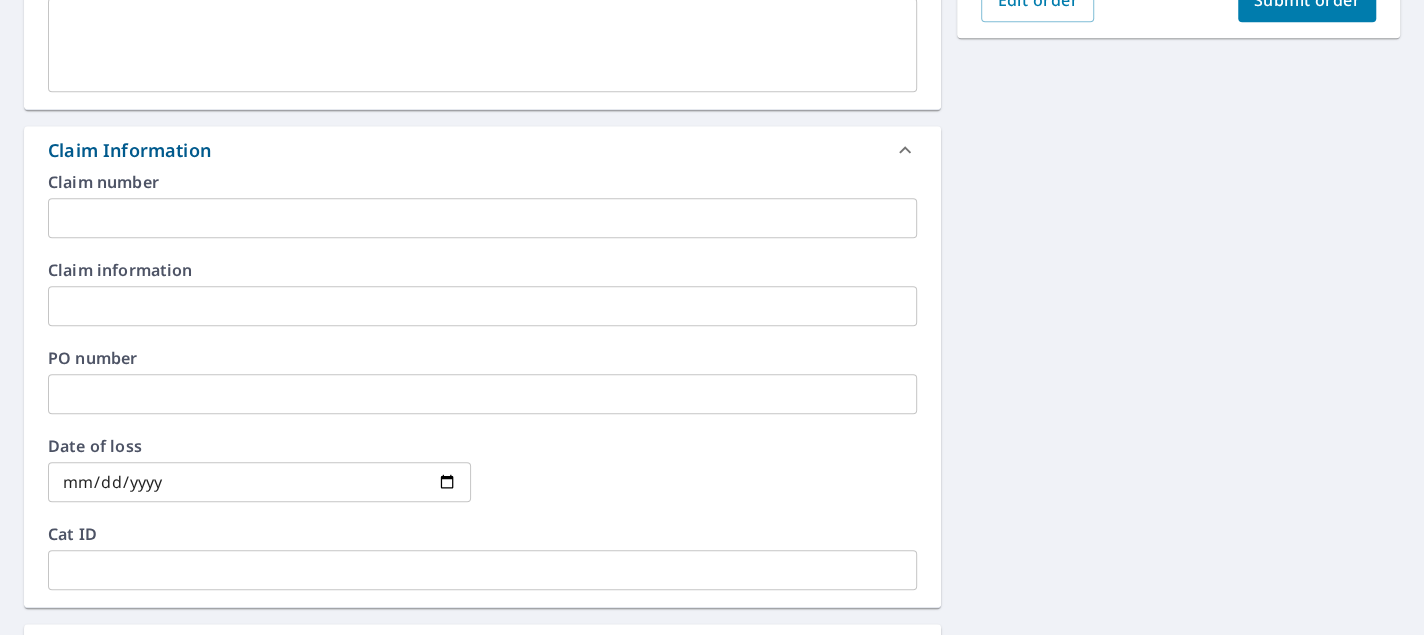 click at bounding box center [482, 218] 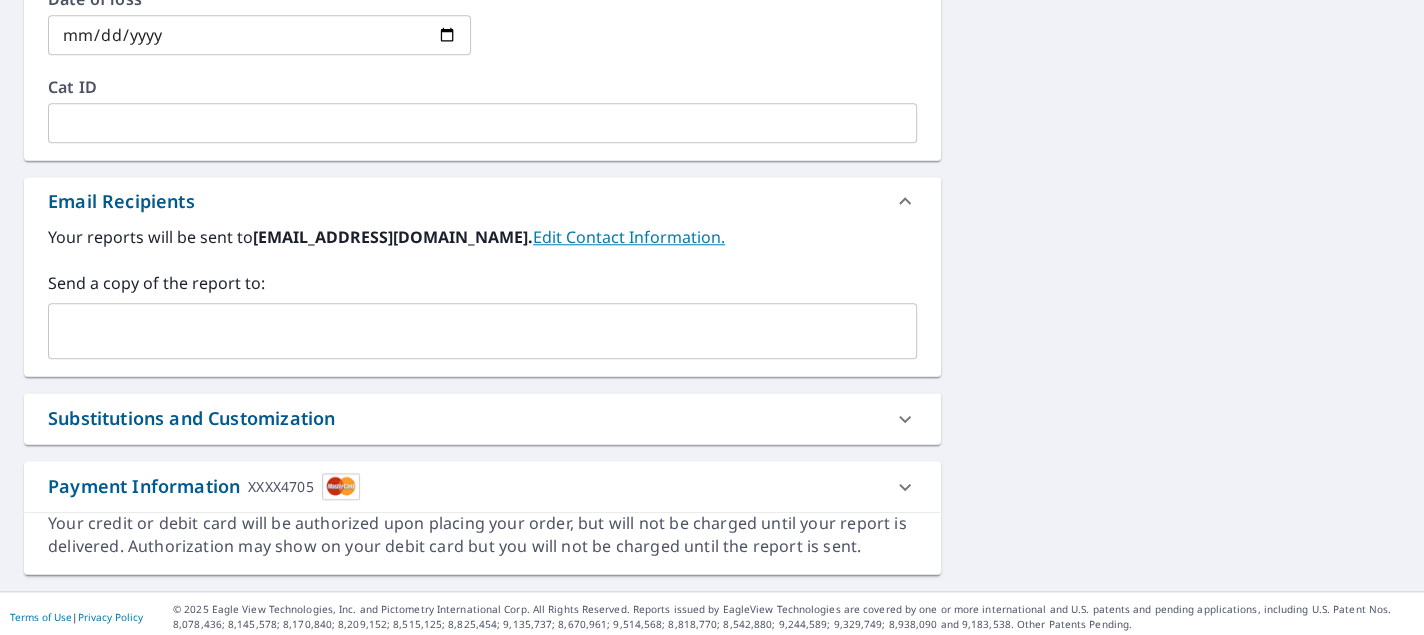 scroll, scrollTop: 1051, scrollLeft: 0, axis: vertical 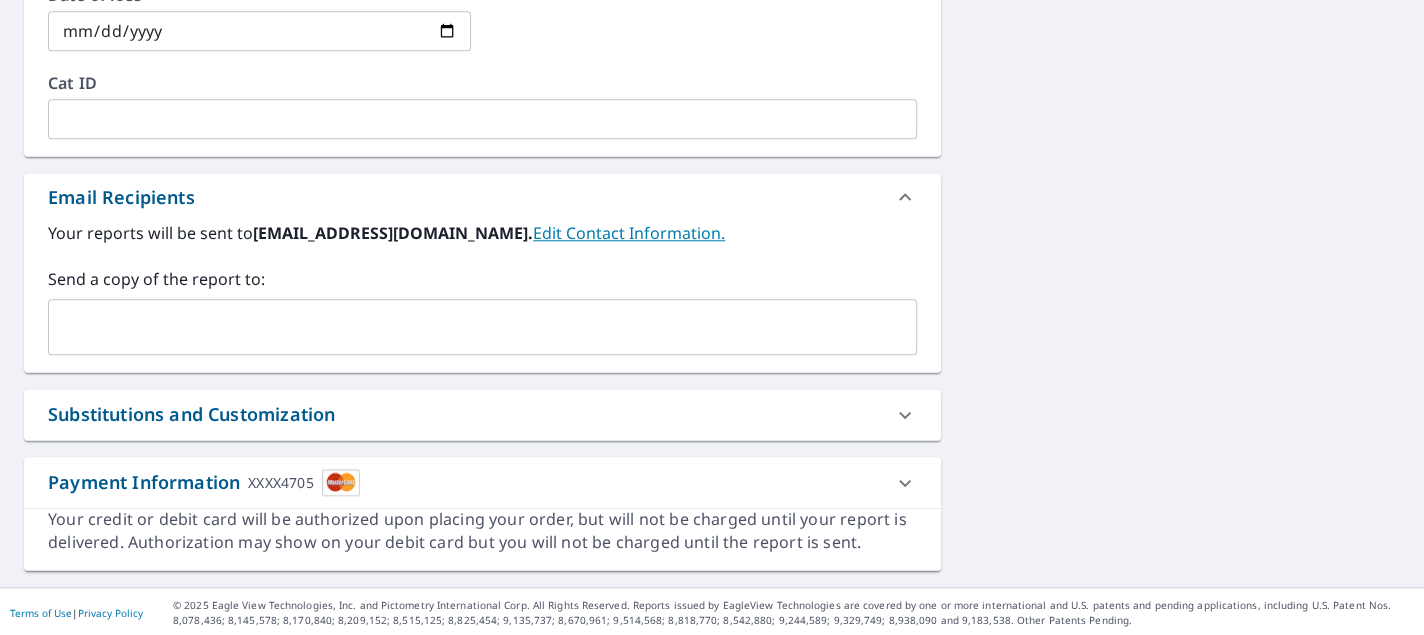 type on "[PERSON_NAME]" 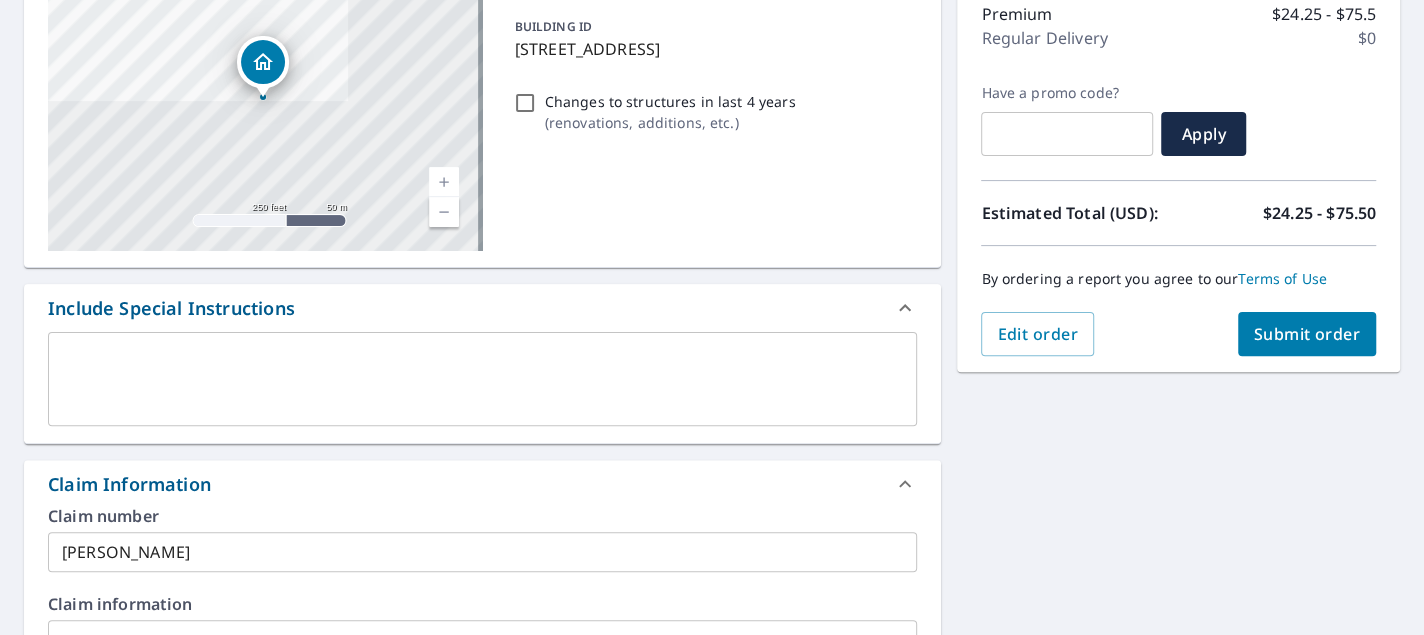 scroll, scrollTop: 251, scrollLeft: 0, axis: vertical 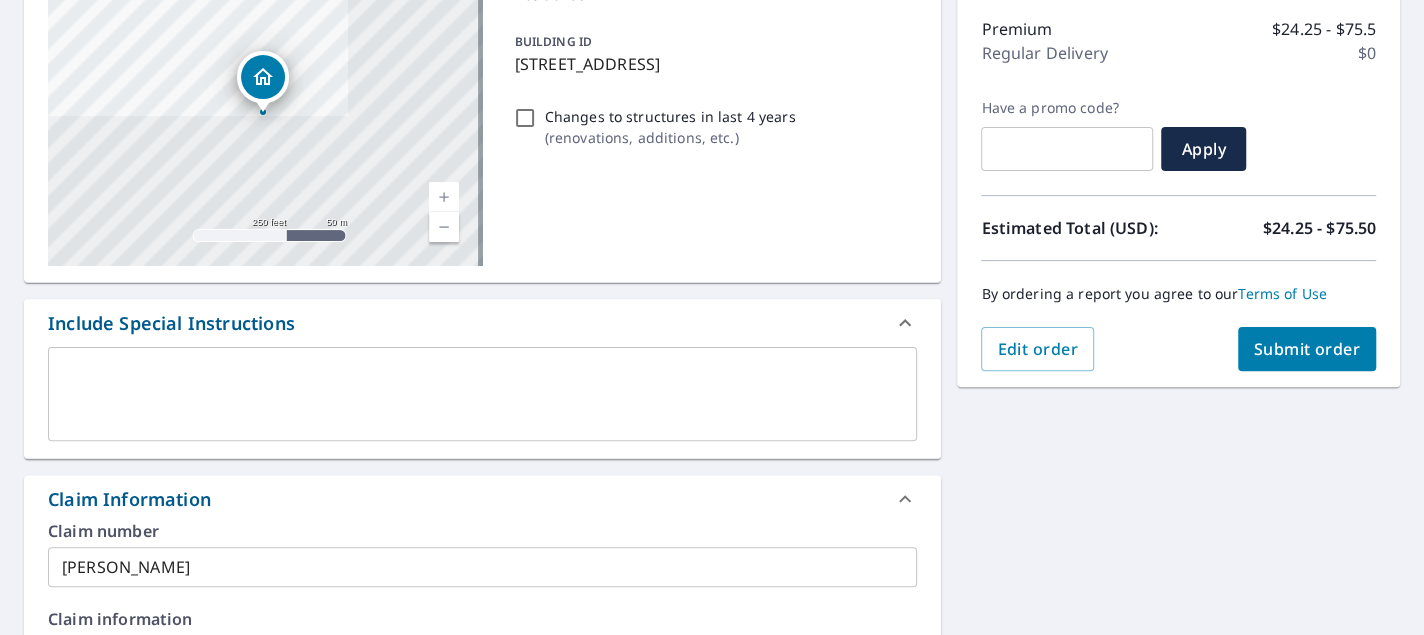 type on "[PERSON_NAME][EMAIL_ADDRESS][PERSON_NAME][DOMAIN_NAME]" 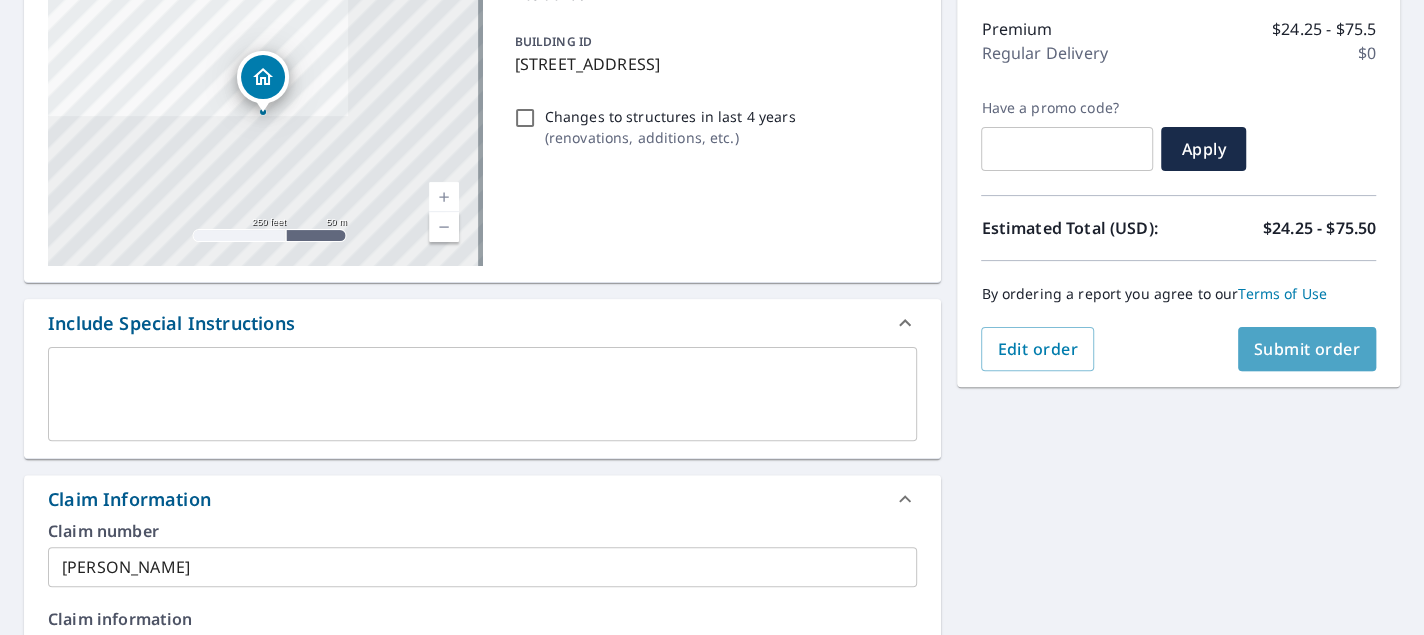 click on "Submit order" at bounding box center (1307, 349) 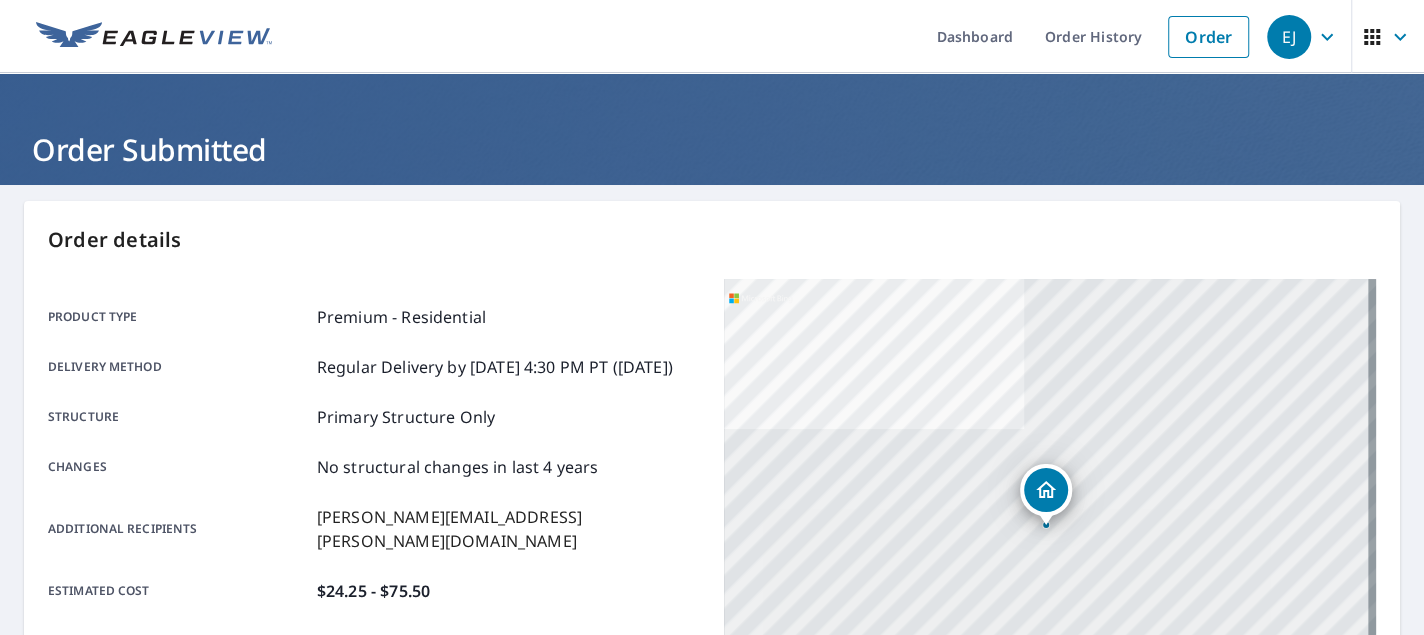 scroll, scrollTop: 0, scrollLeft: 0, axis: both 